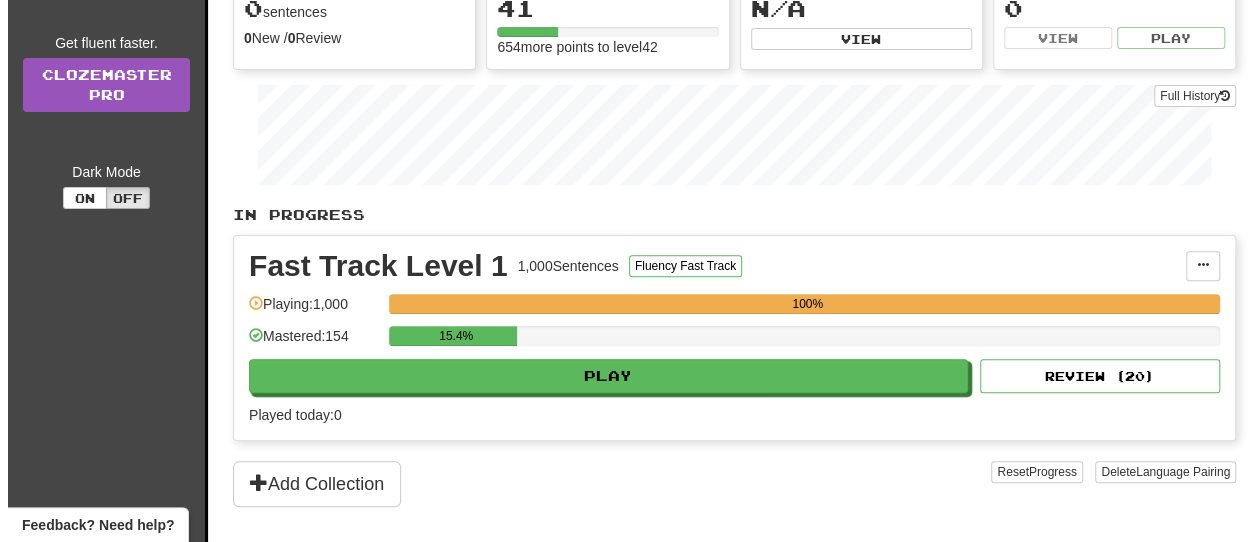 scroll, scrollTop: 500, scrollLeft: 0, axis: vertical 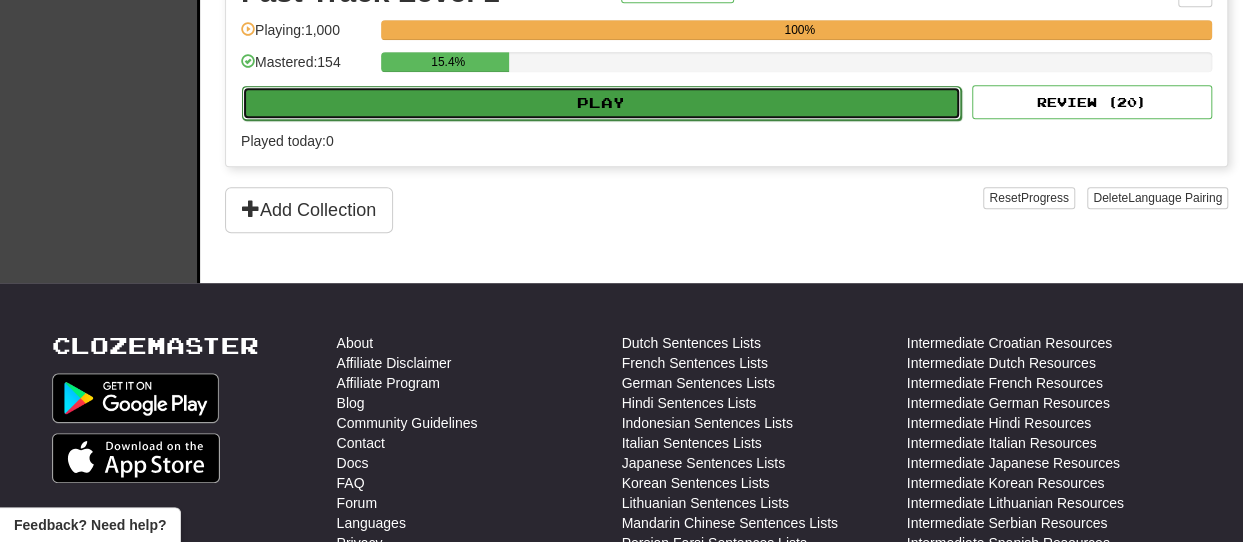click on "Play" at bounding box center [601, 103] 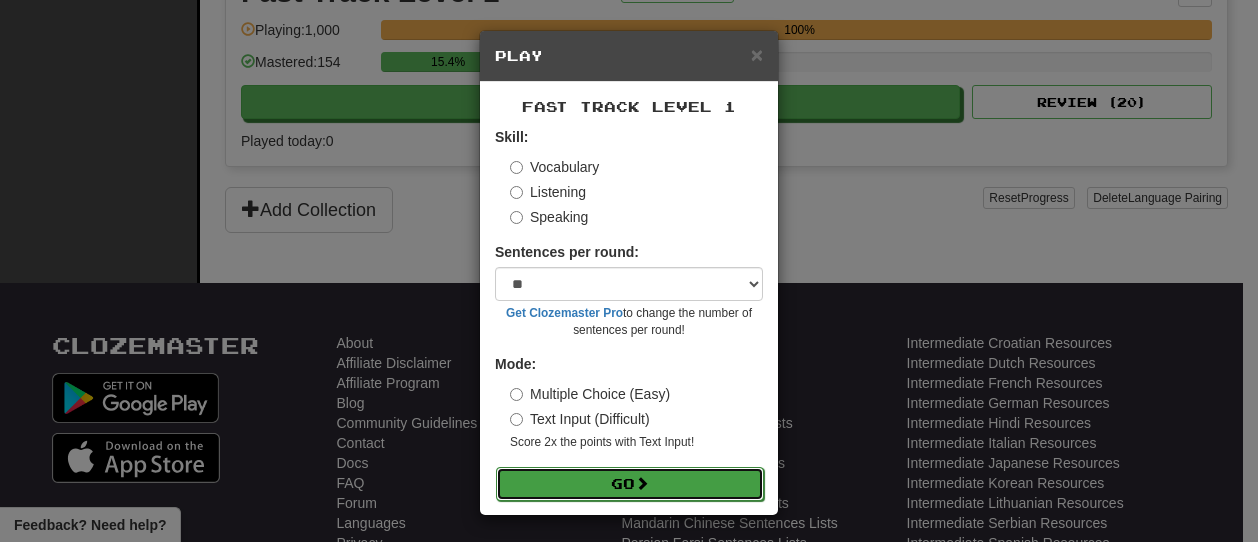 click on "Go" at bounding box center [630, 484] 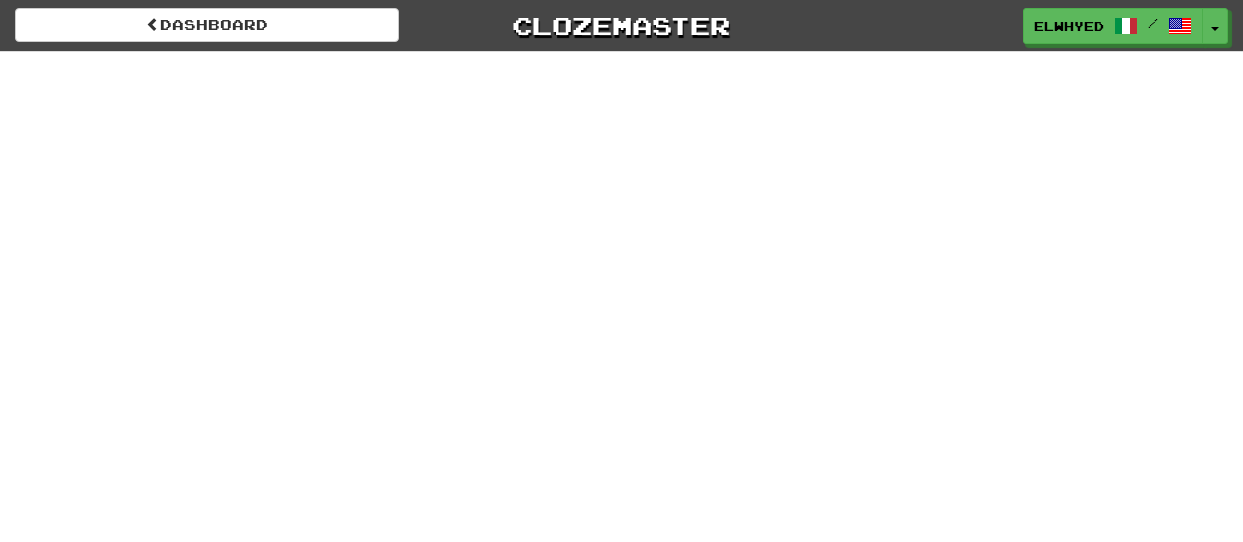 scroll, scrollTop: 0, scrollLeft: 0, axis: both 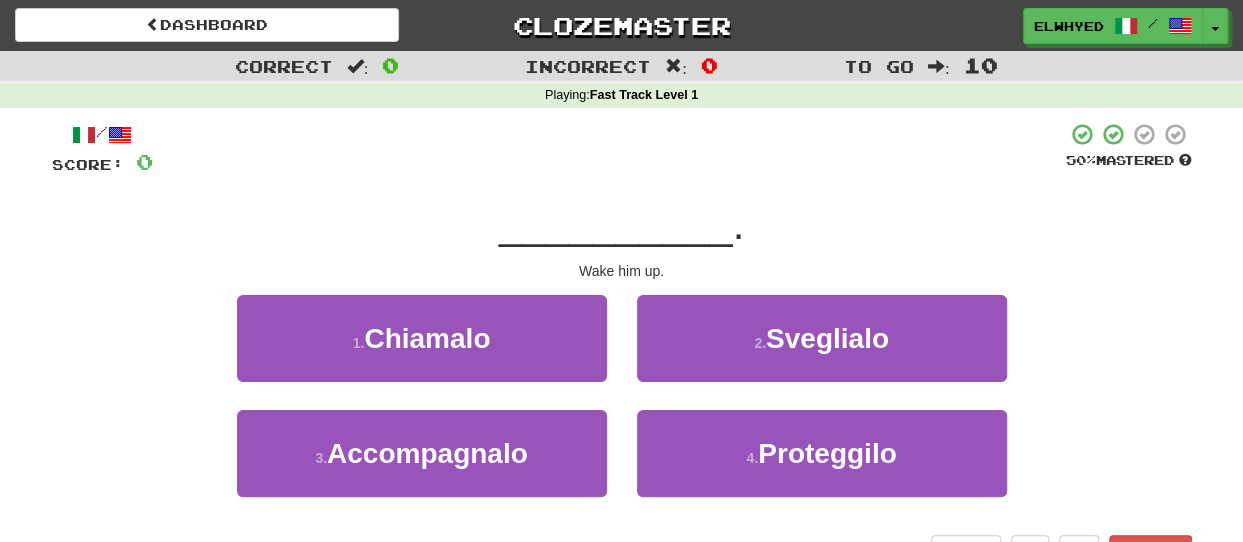 click on "__________" at bounding box center [616, 224] 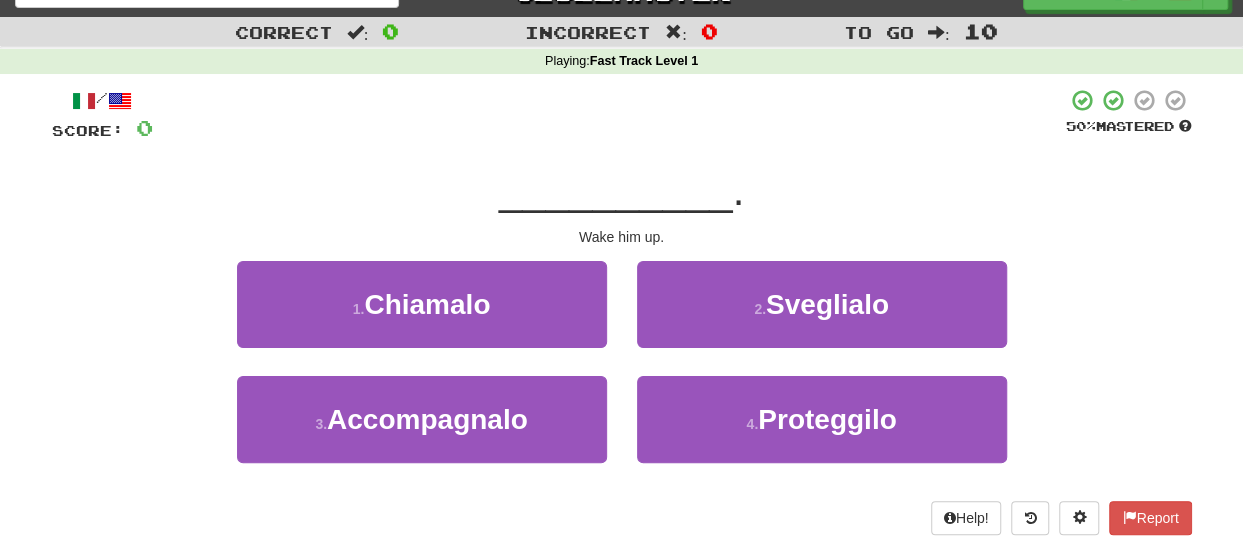 scroll, scrollTop: 0, scrollLeft: 0, axis: both 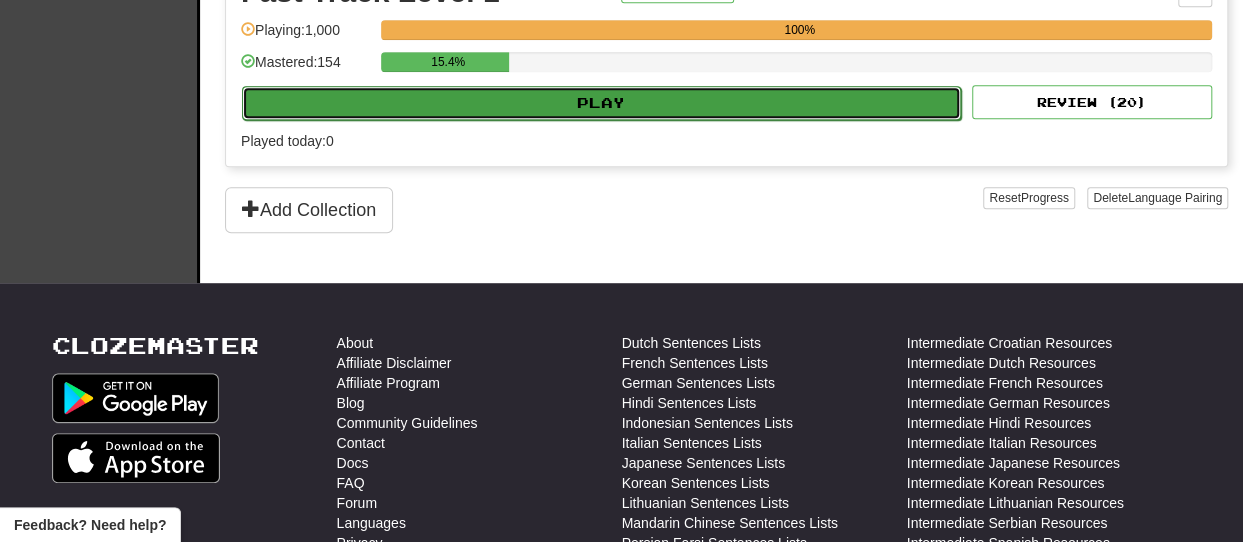 click on "Play" at bounding box center (601, 103) 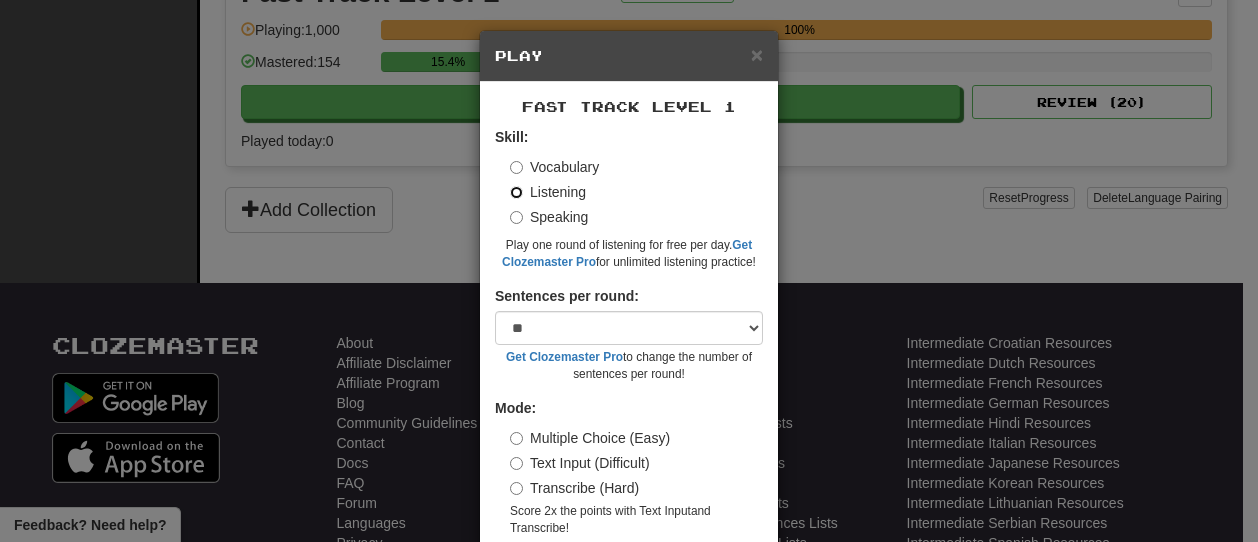 scroll, scrollTop: 88, scrollLeft: 0, axis: vertical 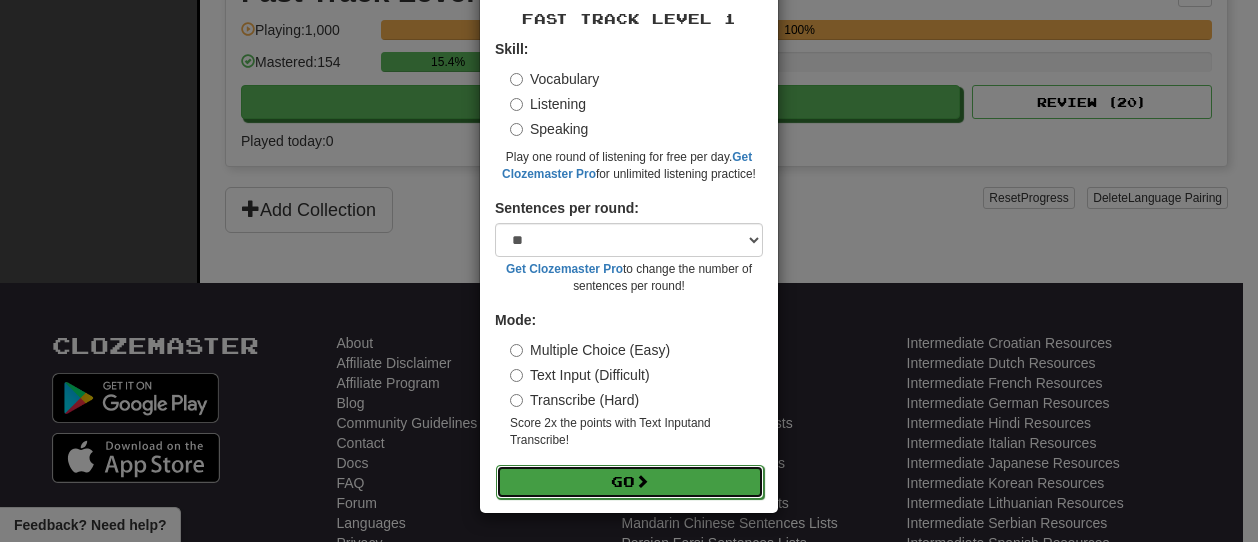 click on "Go" at bounding box center [630, 482] 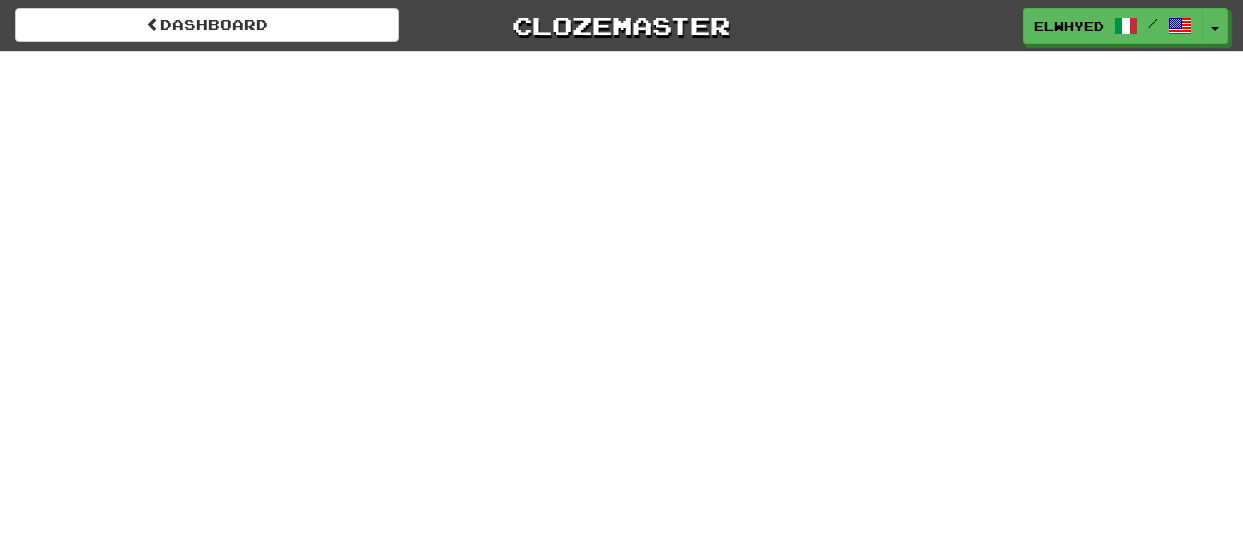 scroll, scrollTop: 0, scrollLeft: 0, axis: both 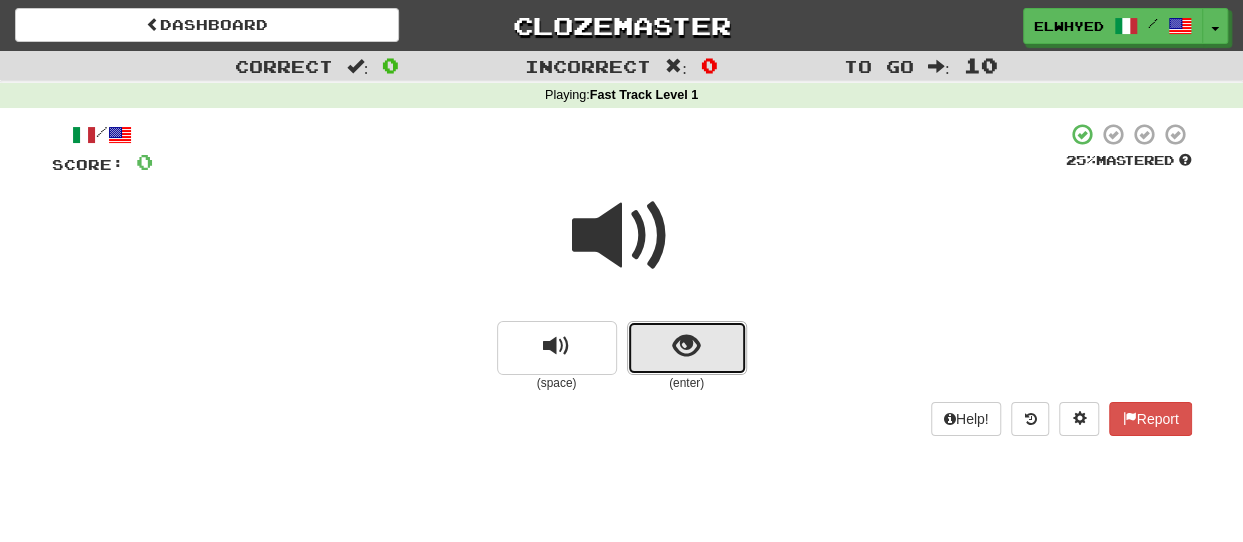 click at bounding box center (686, 346) 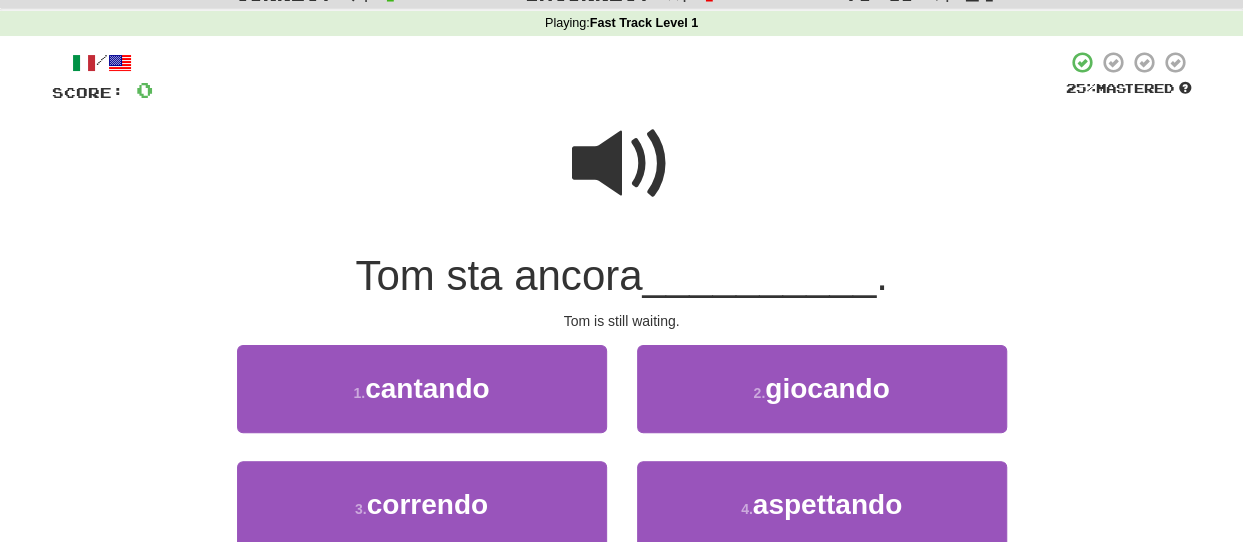 scroll, scrollTop: 100, scrollLeft: 0, axis: vertical 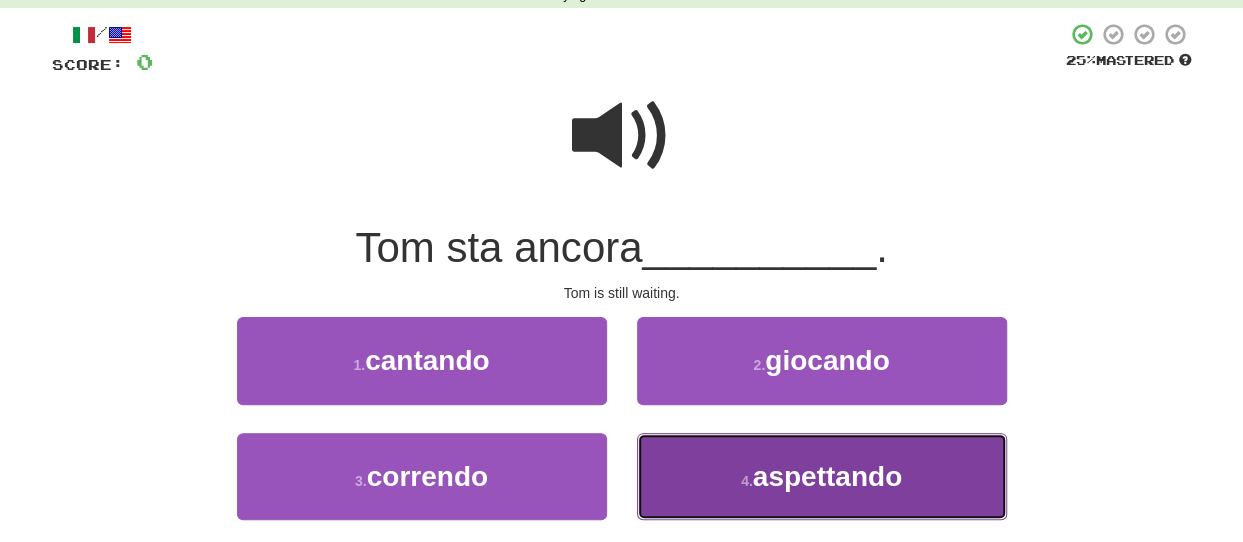click on "aspettando" at bounding box center [827, 476] 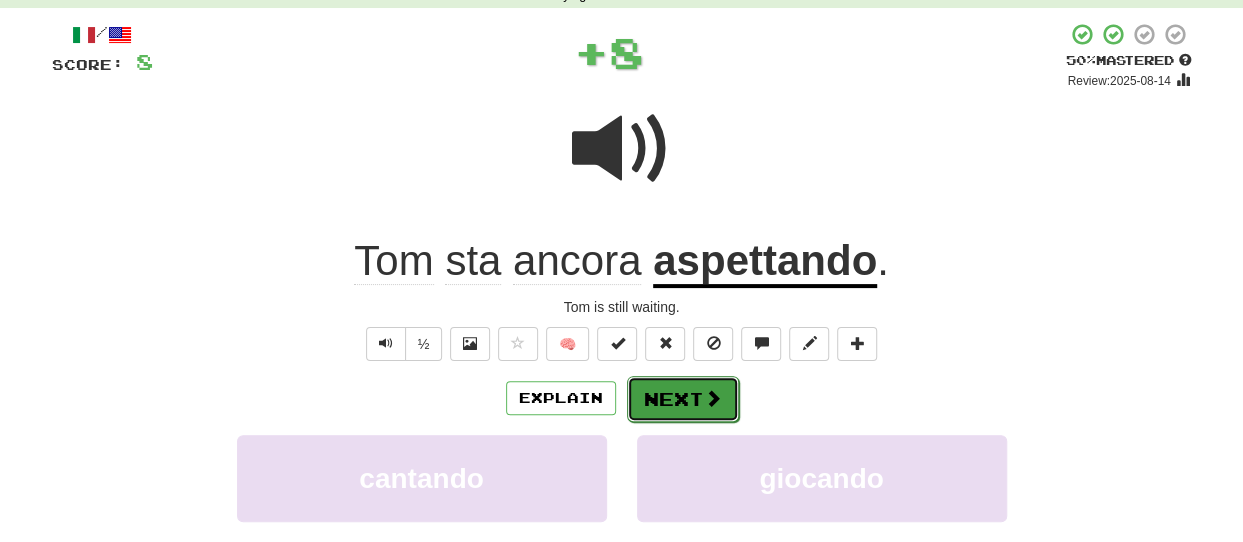 click on "Next" at bounding box center (683, 399) 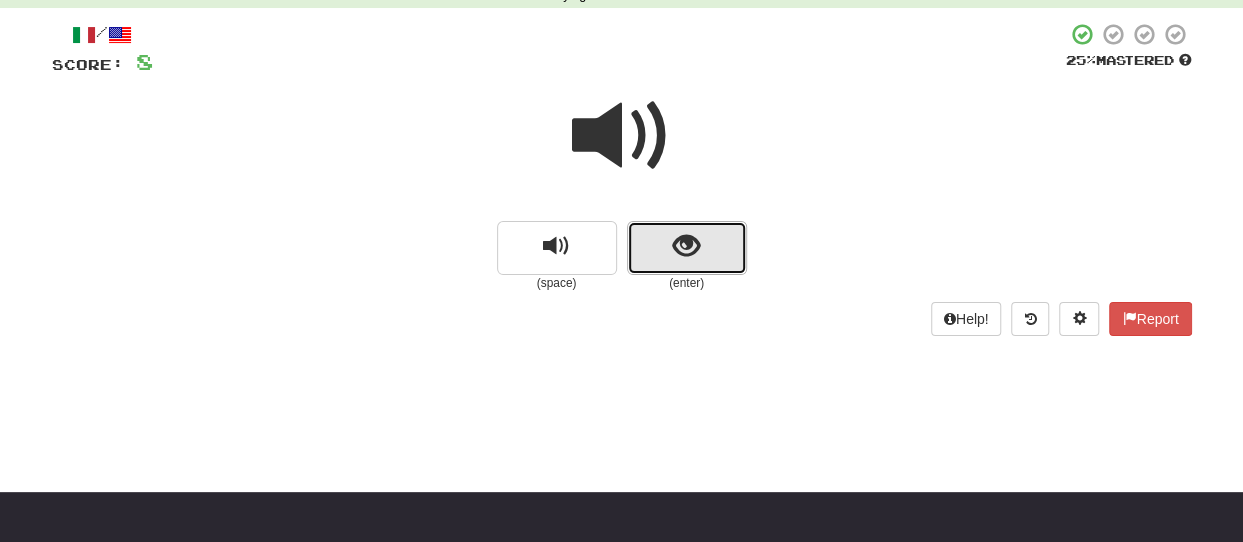 click at bounding box center (687, 248) 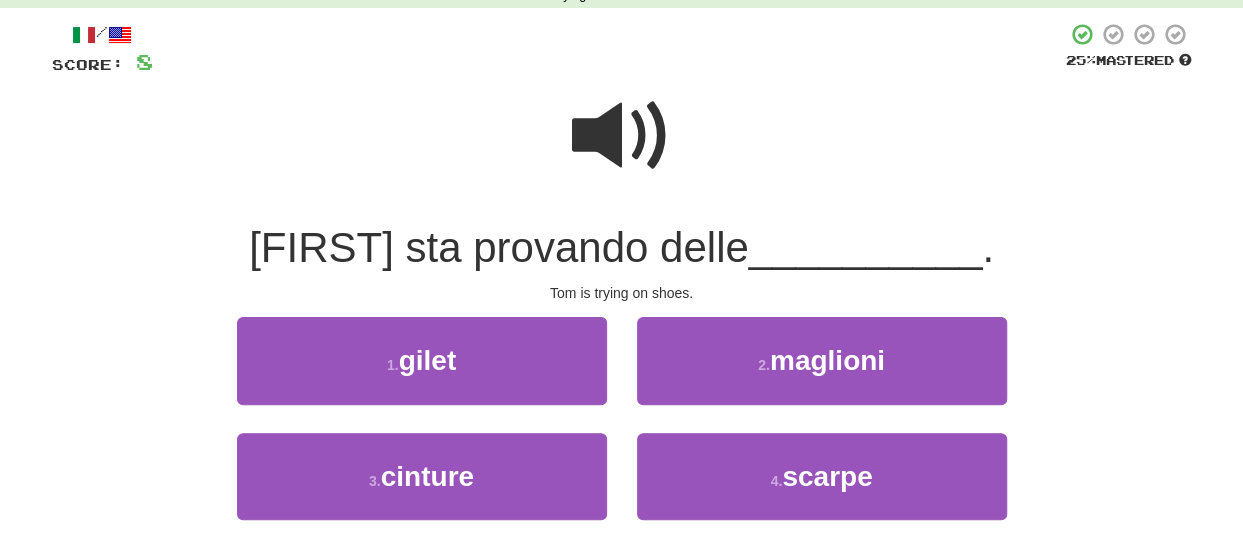 scroll, scrollTop: 200, scrollLeft: 0, axis: vertical 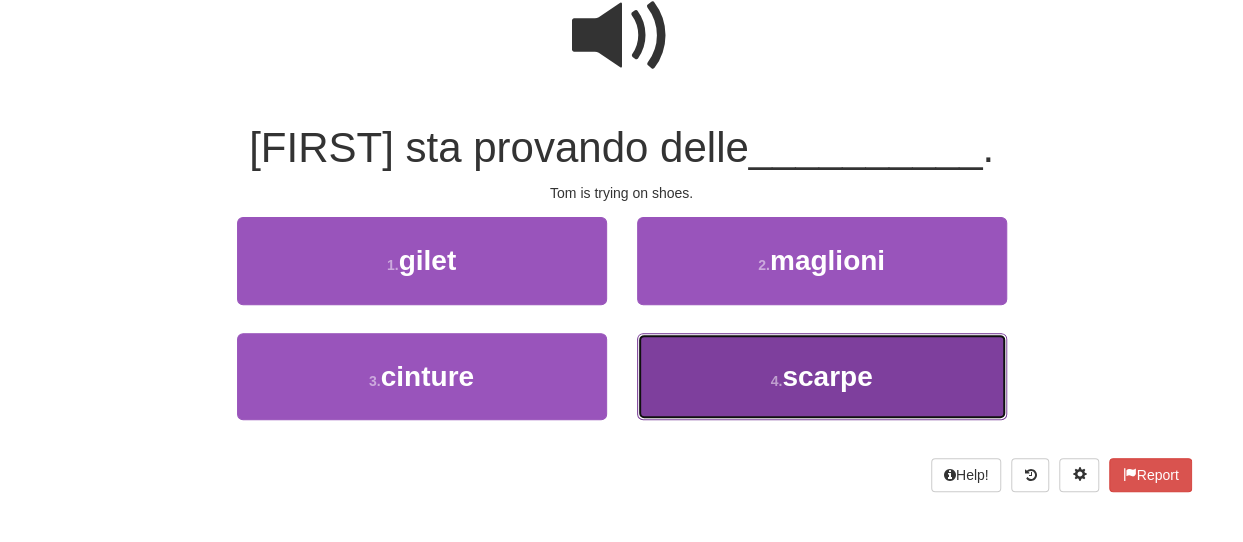 click on "scarpe" at bounding box center [827, 376] 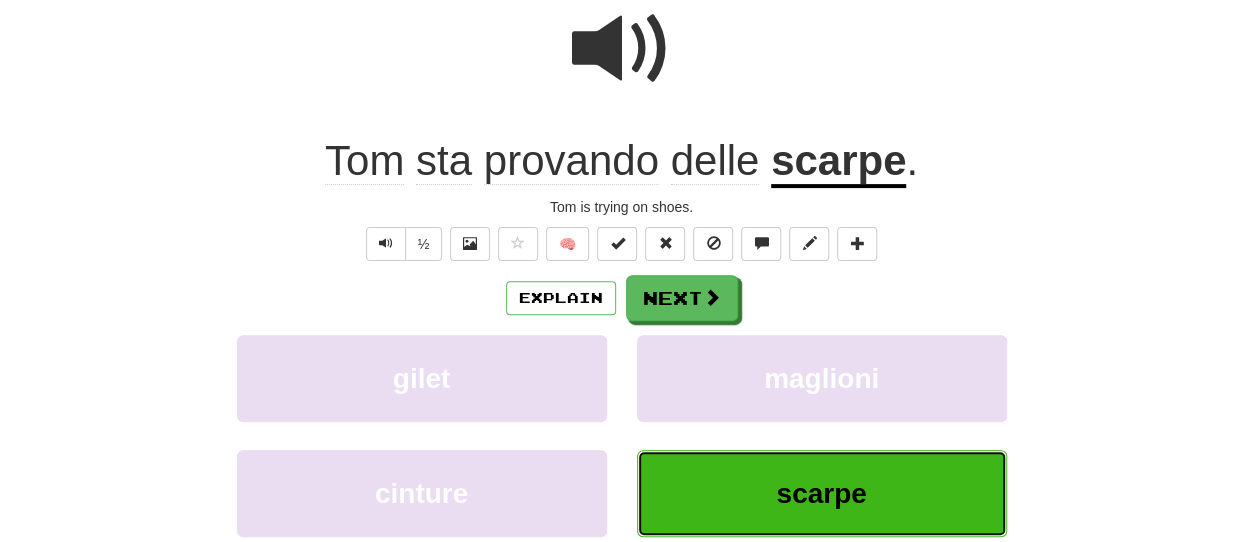 scroll, scrollTop: 213, scrollLeft: 0, axis: vertical 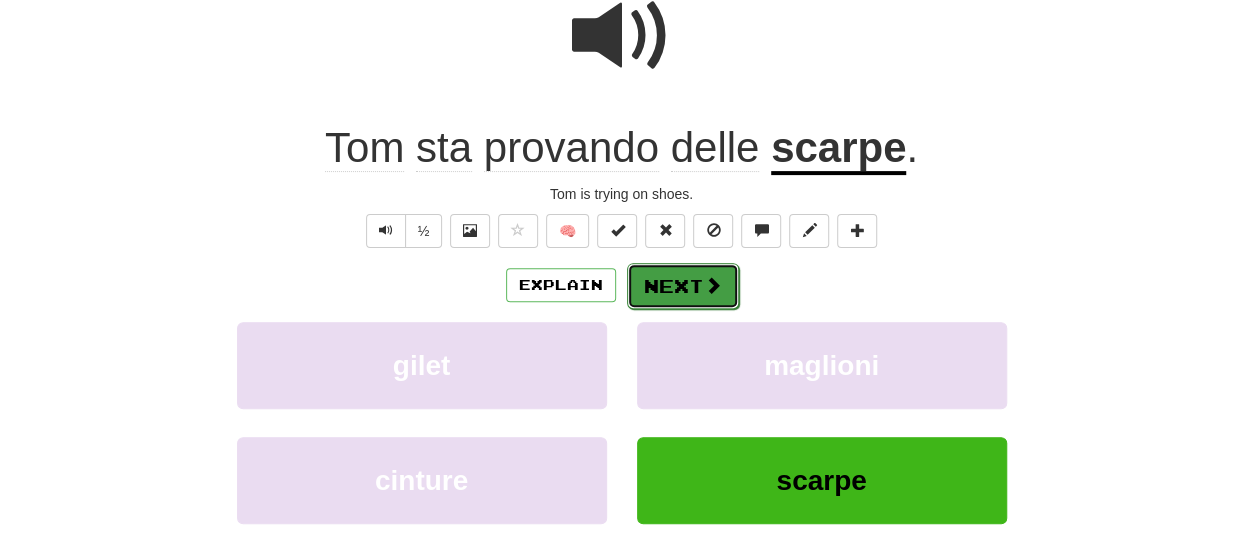 click on "Next" at bounding box center [683, 286] 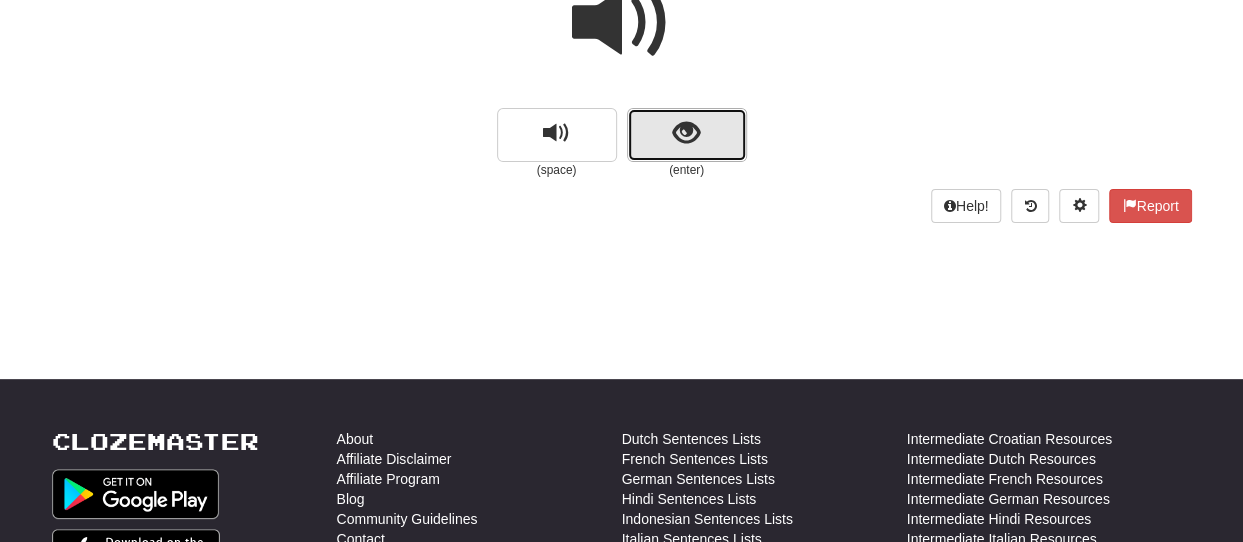 click at bounding box center (687, 135) 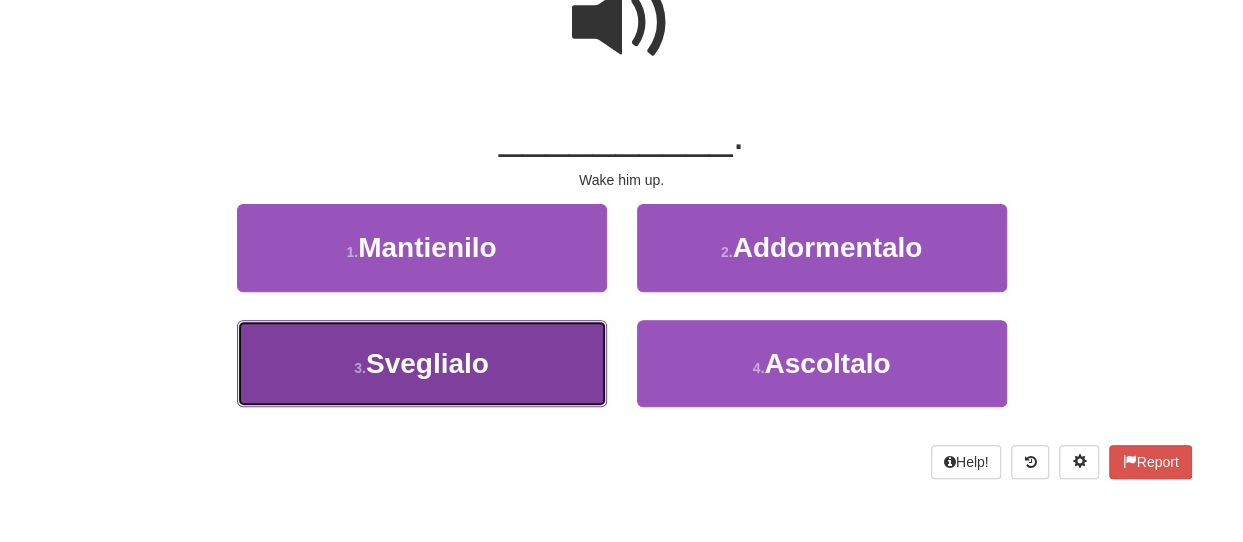 click on "3 .  Sveglialo" at bounding box center [422, 363] 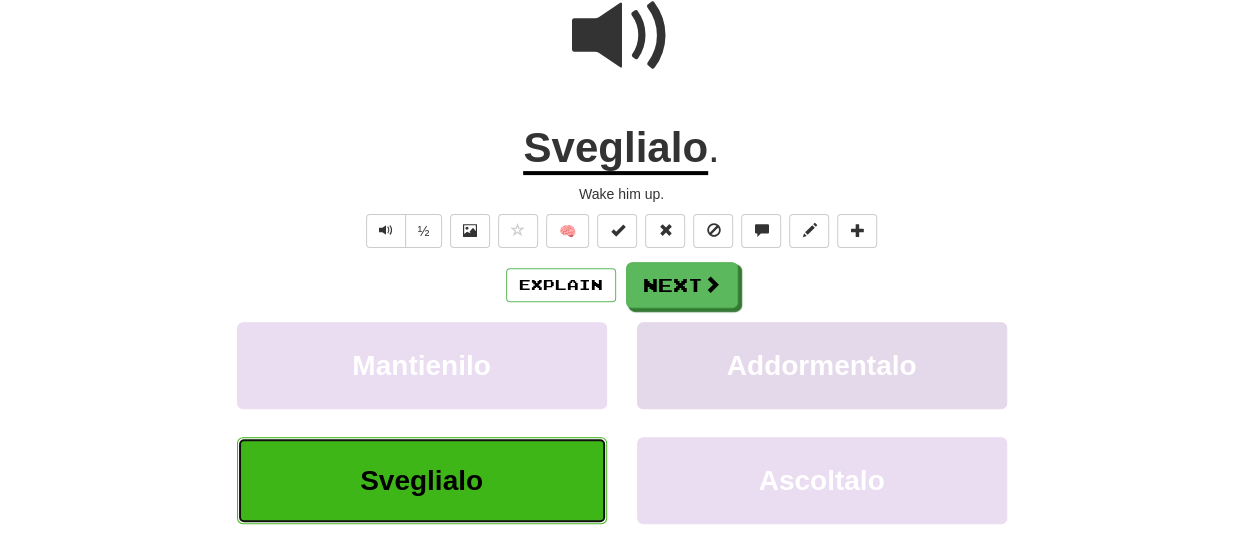 scroll, scrollTop: 226, scrollLeft: 0, axis: vertical 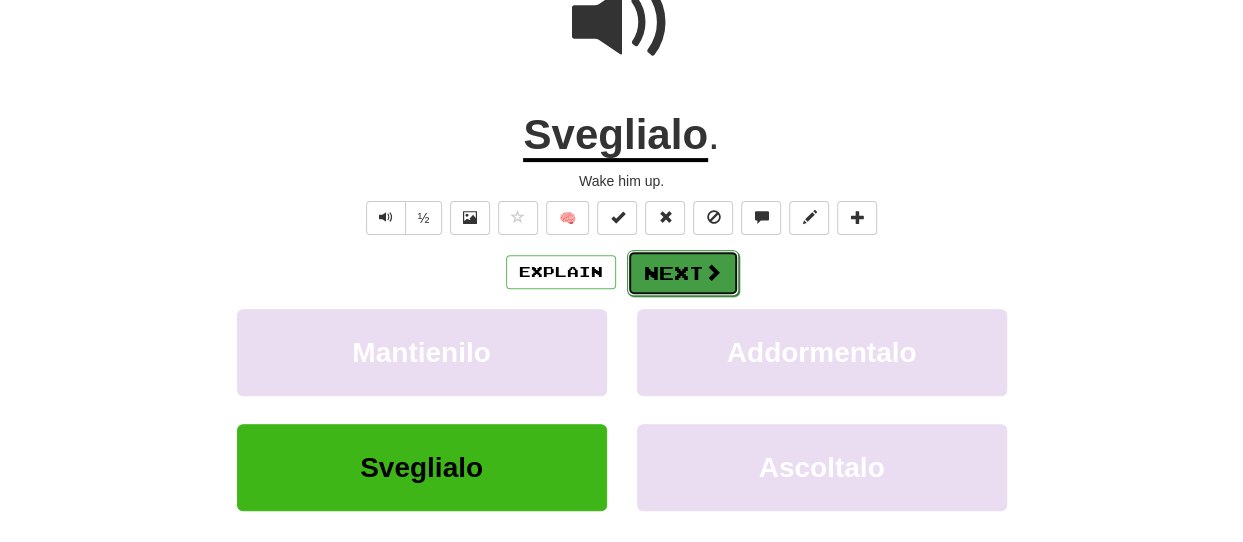 click on "Next" at bounding box center (683, 273) 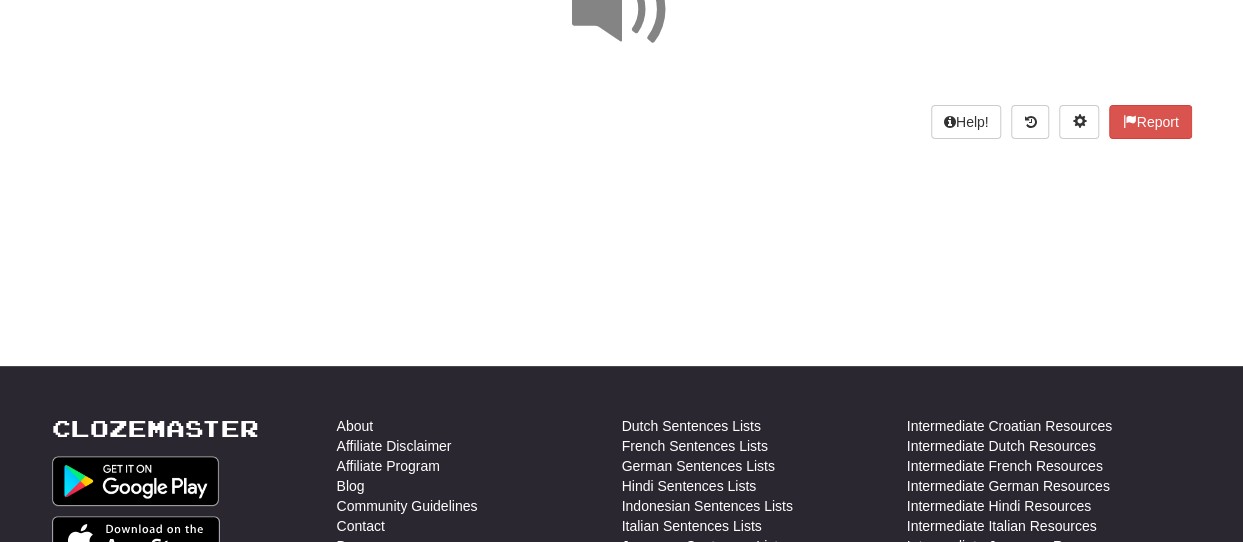 scroll, scrollTop: 126, scrollLeft: 0, axis: vertical 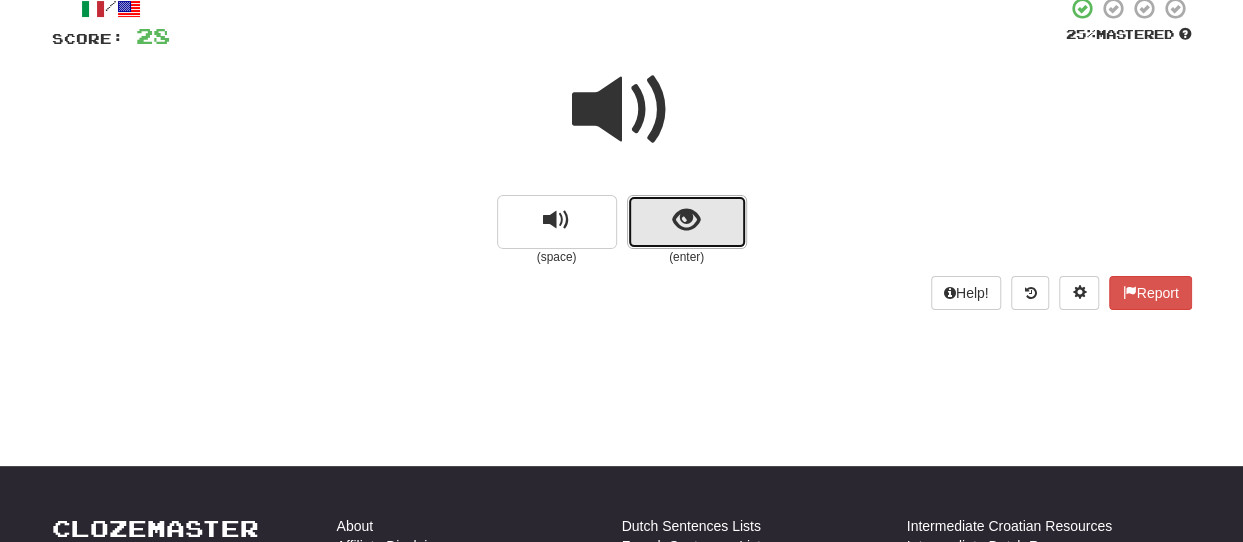 click at bounding box center (686, 220) 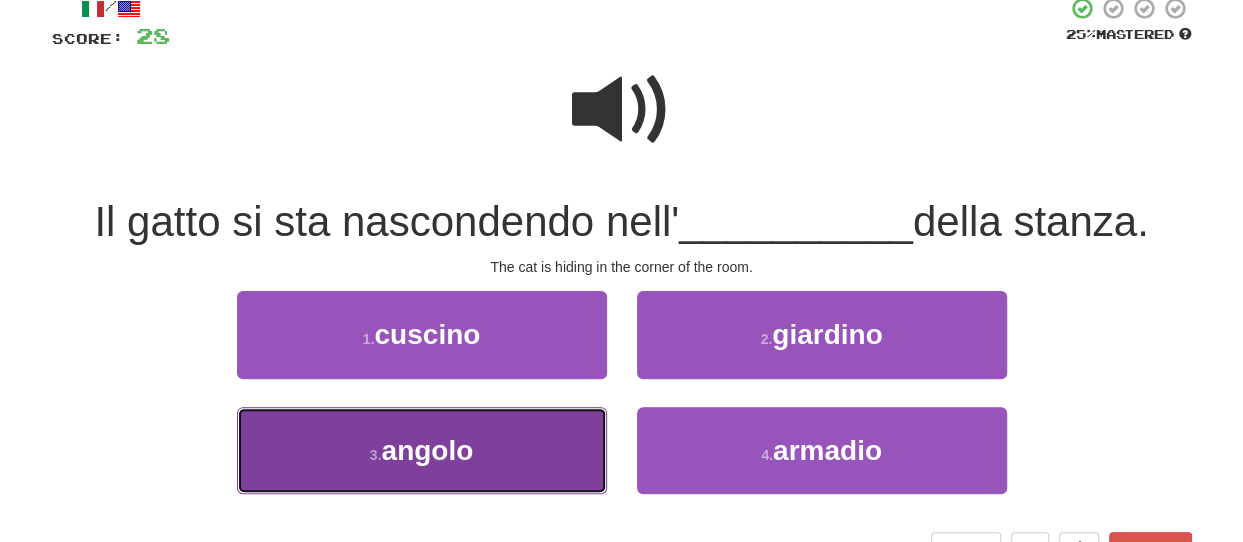 click on "angolo" at bounding box center [427, 450] 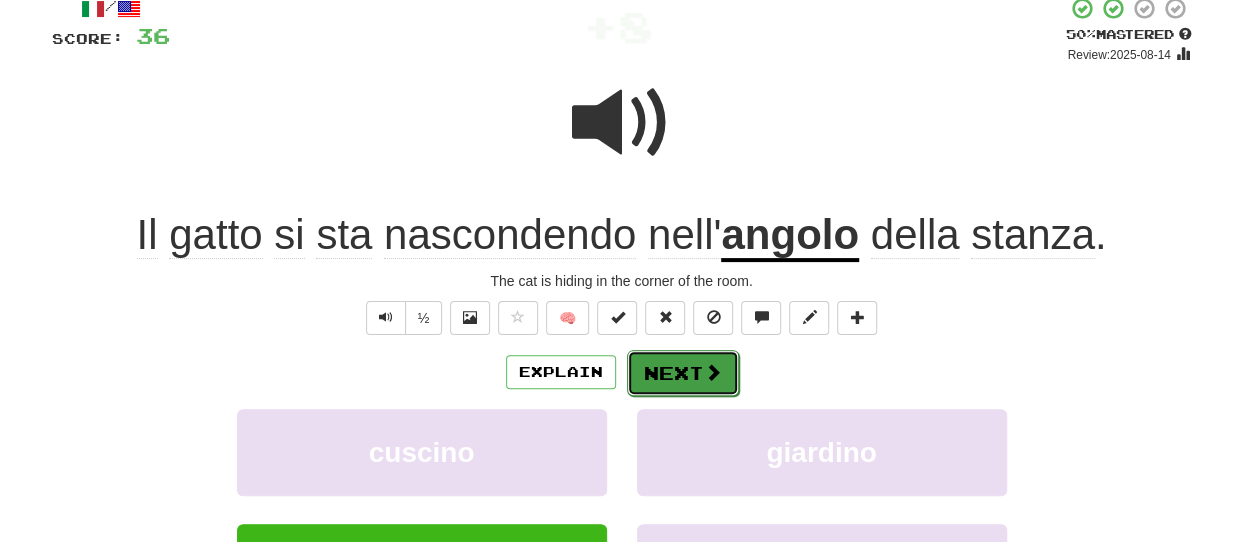 click at bounding box center [713, 372] 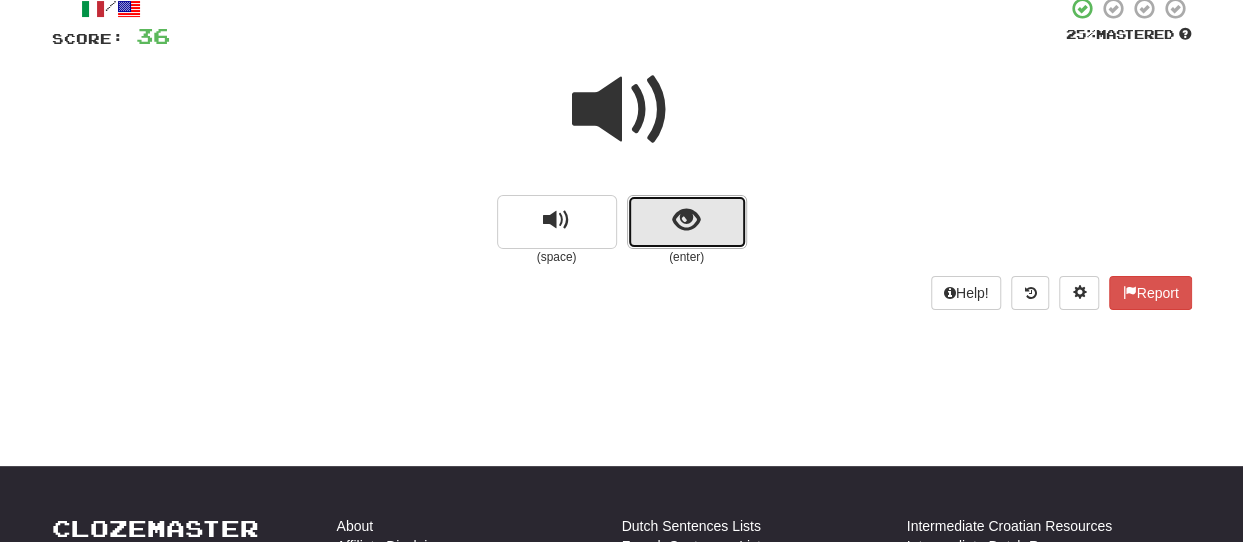 click at bounding box center [686, 220] 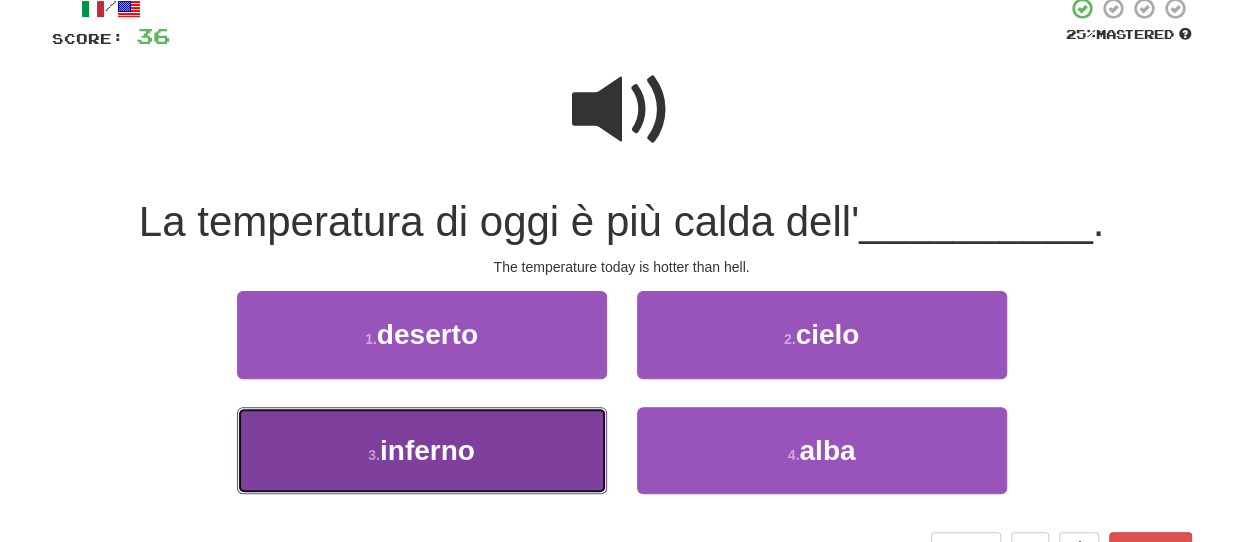 click on "3 .  inferno" at bounding box center (422, 450) 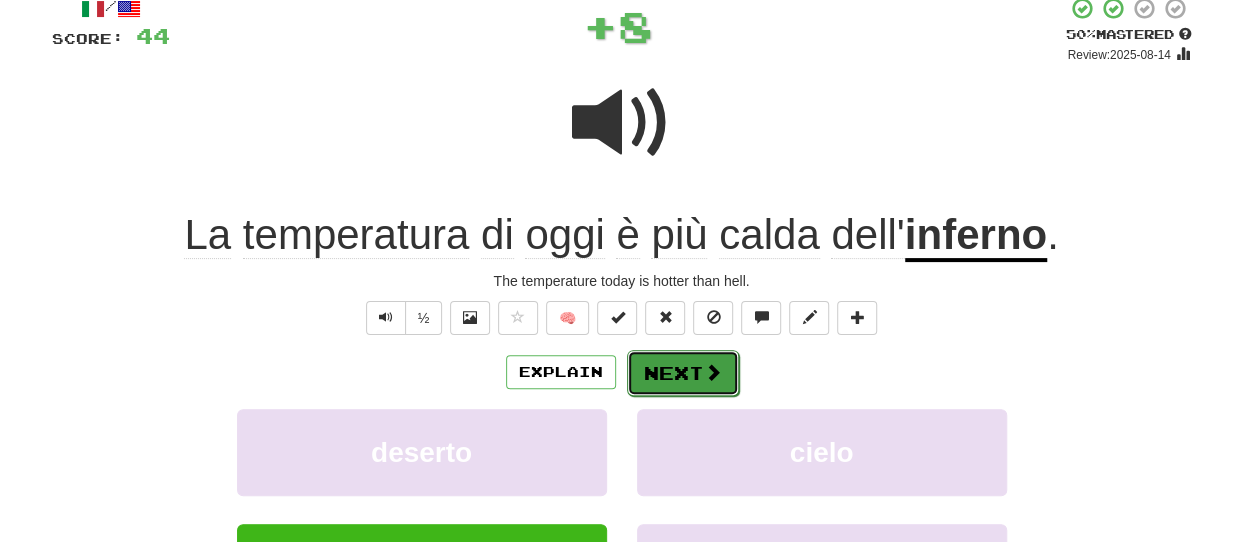 click on "Next" at bounding box center [683, 373] 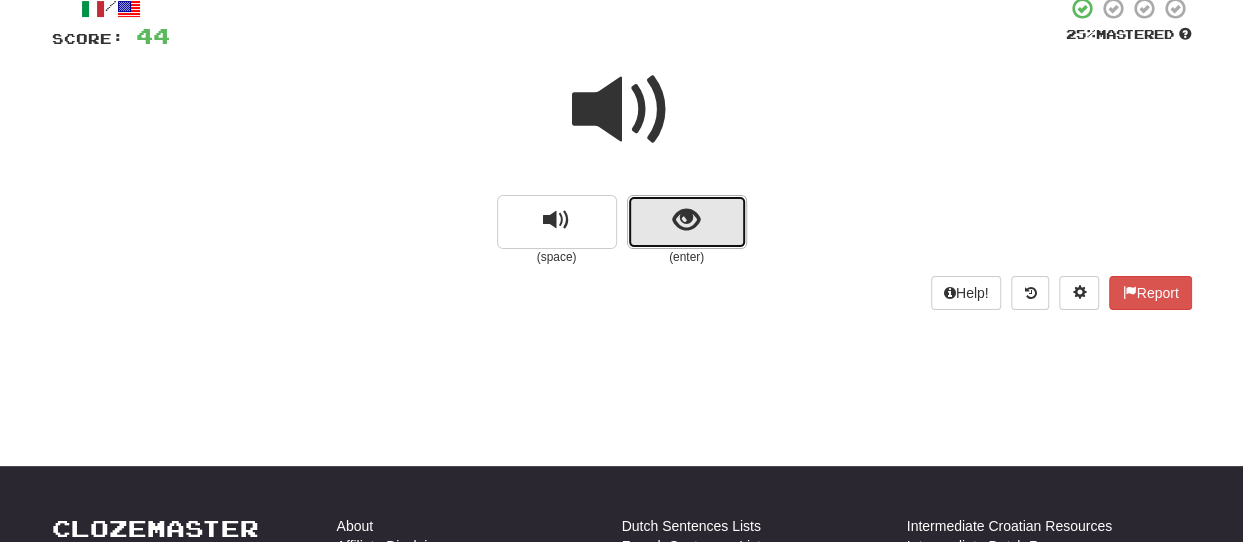 click at bounding box center [686, 220] 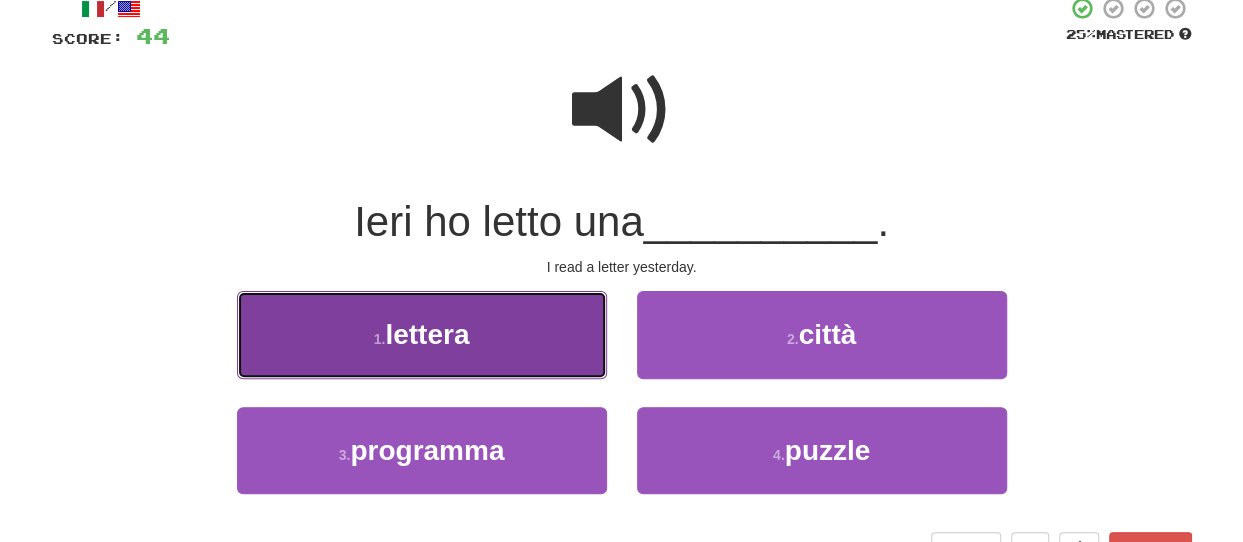click on "1 .  lettera" at bounding box center (422, 334) 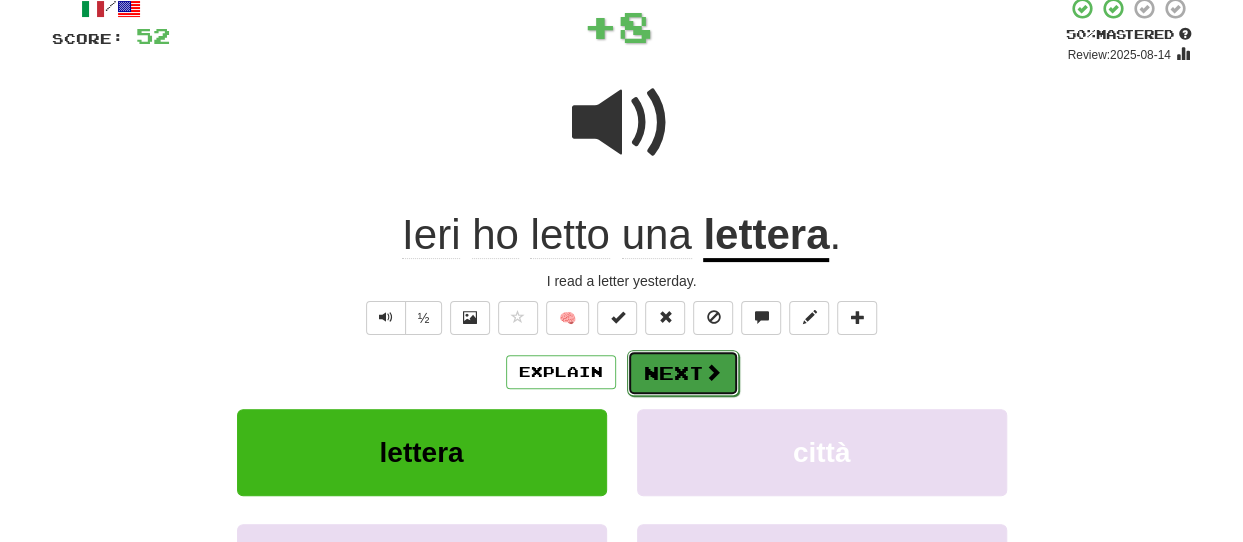 click on "Next" at bounding box center [683, 373] 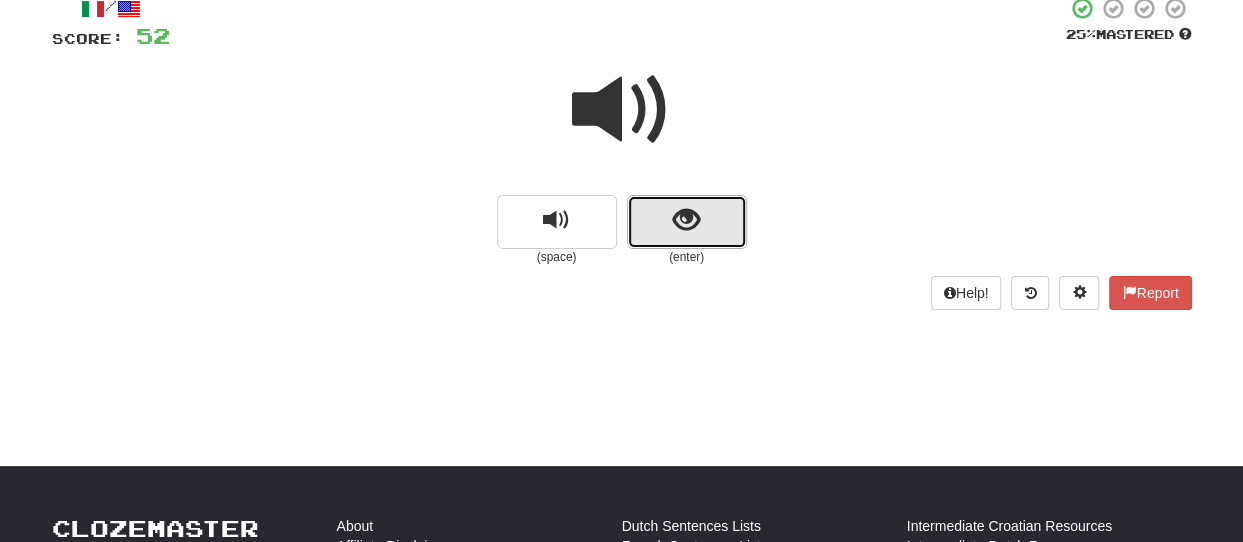 click at bounding box center (687, 222) 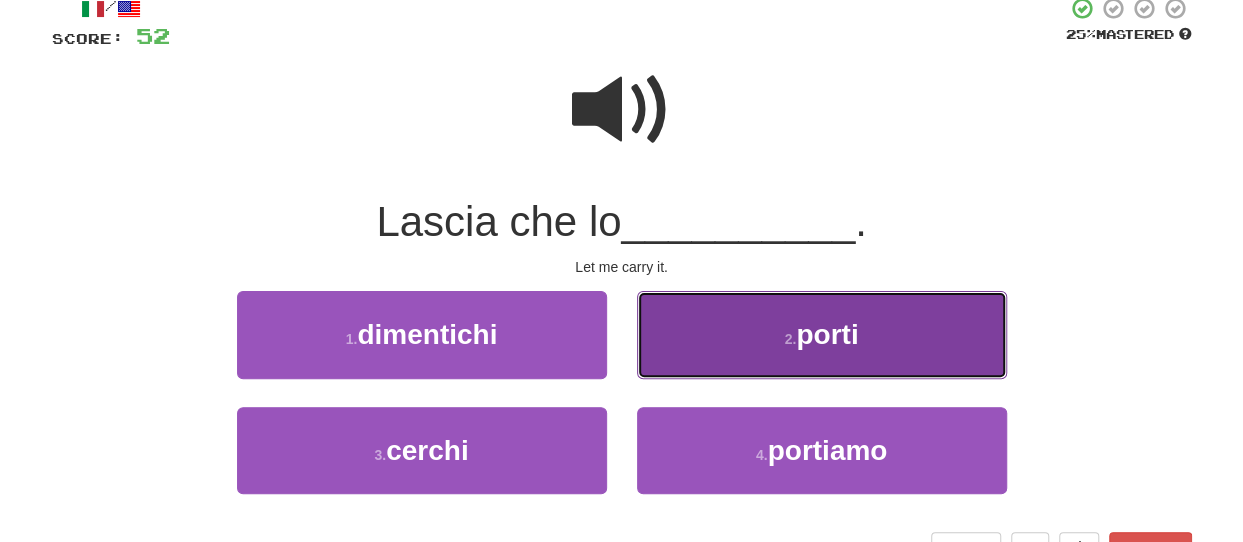 click on "2 .  porti" at bounding box center (822, 334) 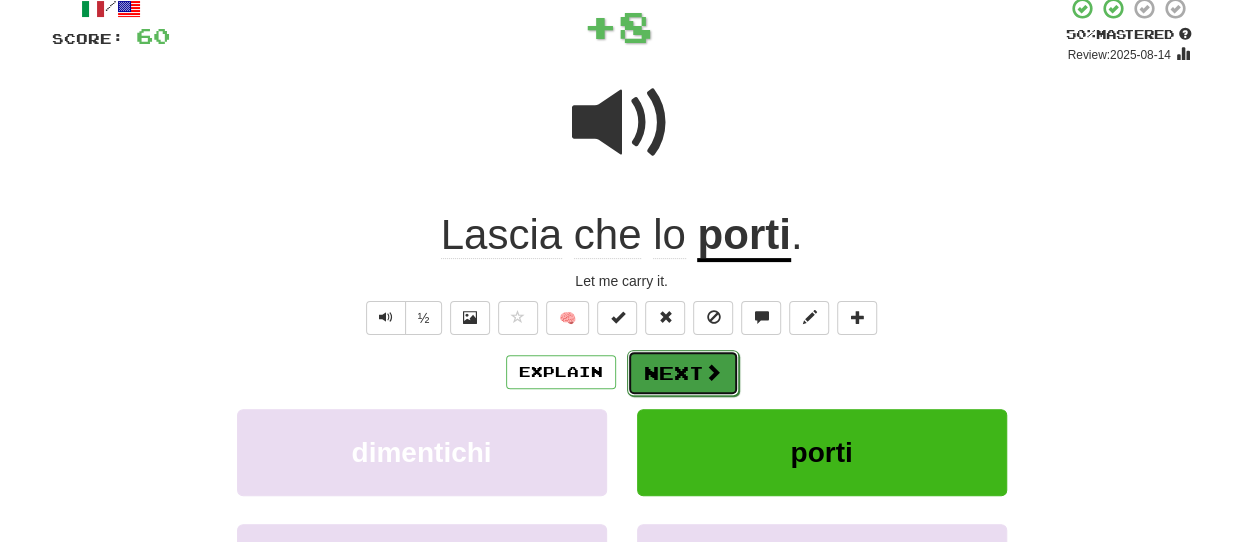 click on "Next" at bounding box center (683, 373) 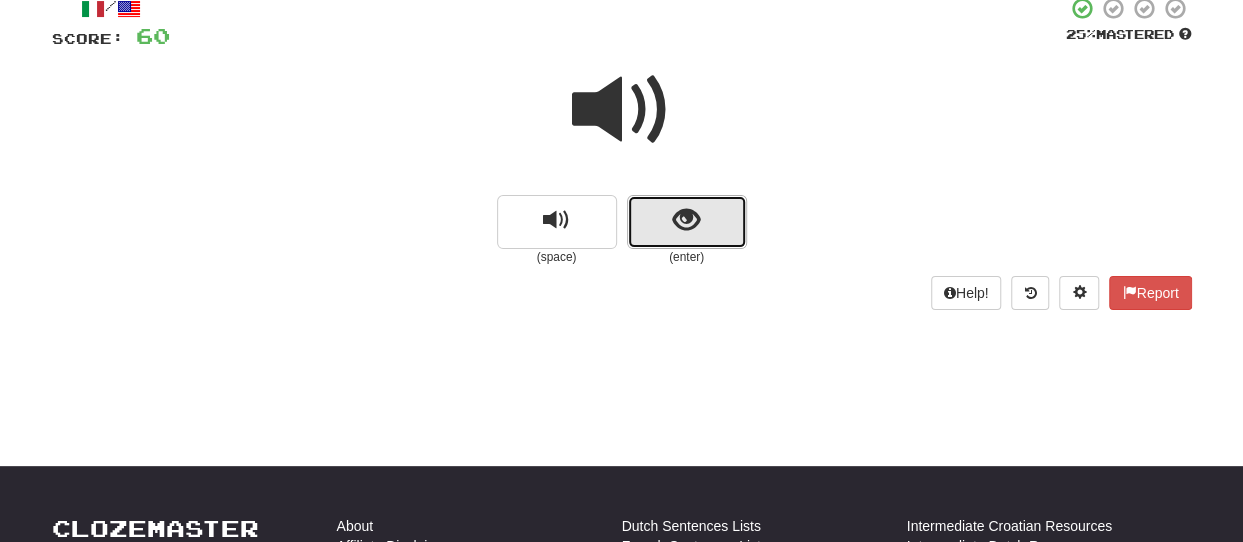 click at bounding box center [687, 222] 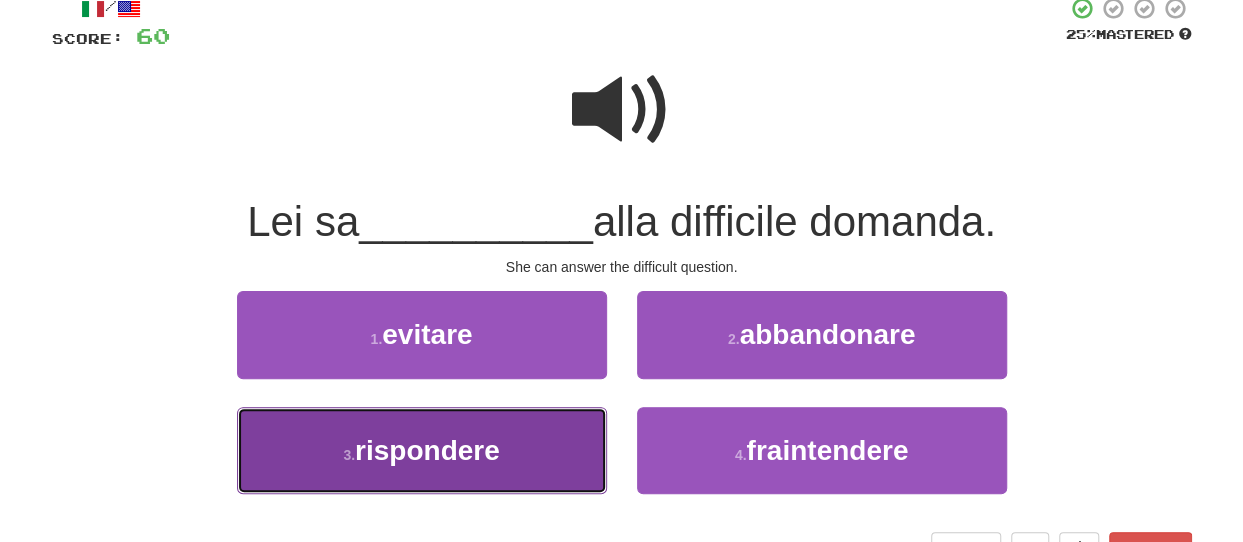 click on "3 .  rispondere" at bounding box center [422, 450] 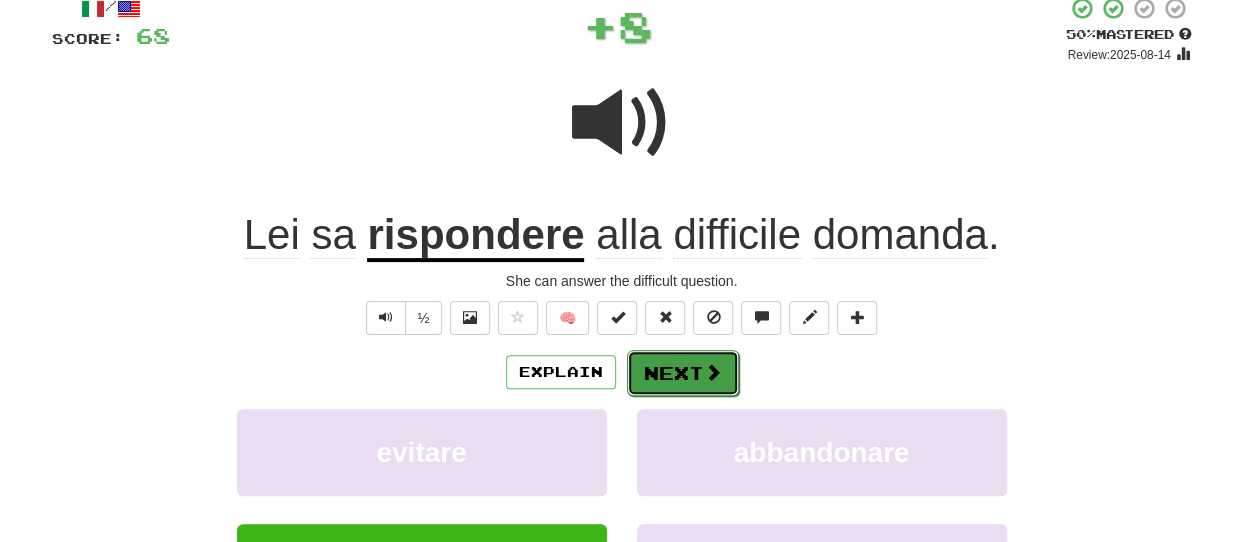 click on "Next" at bounding box center [683, 373] 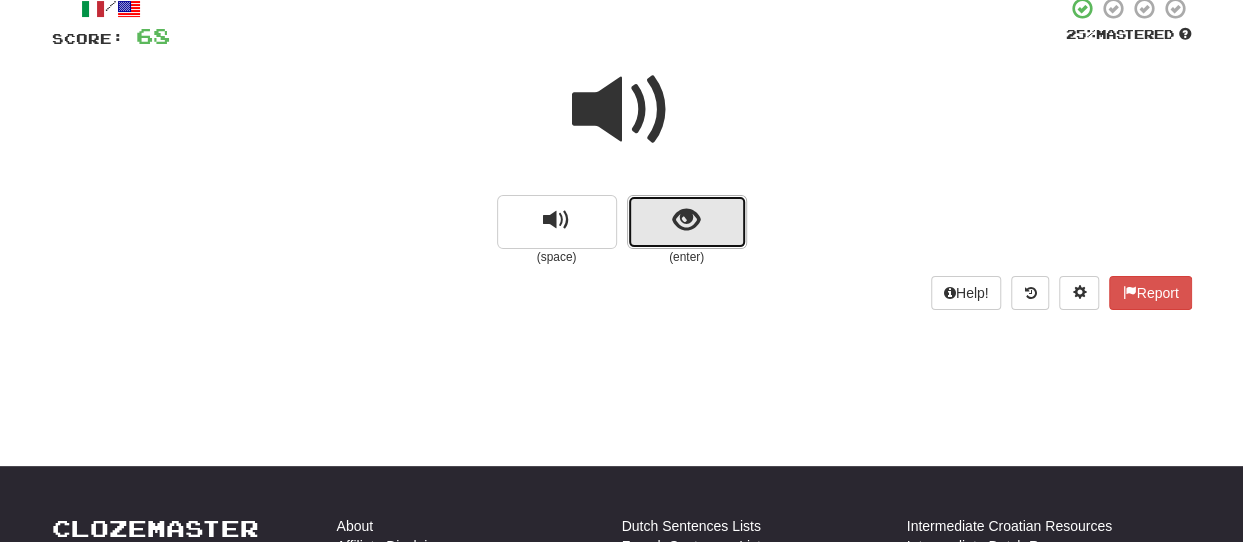 click at bounding box center [686, 220] 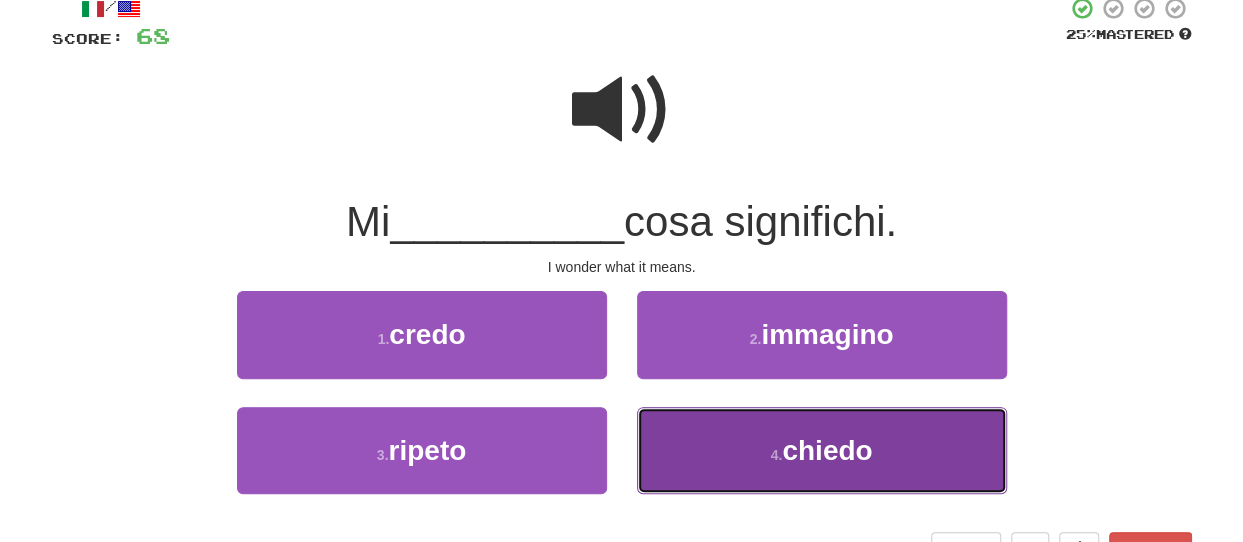 click on "4 .  chiedo" at bounding box center (822, 450) 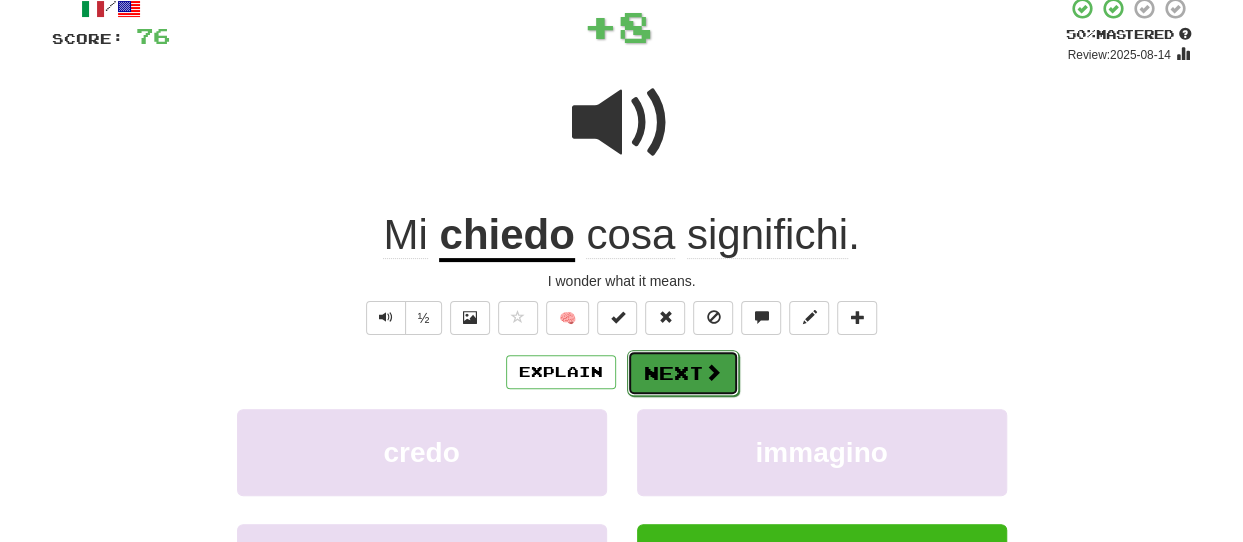 click on "Next" at bounding box center (683, 373) 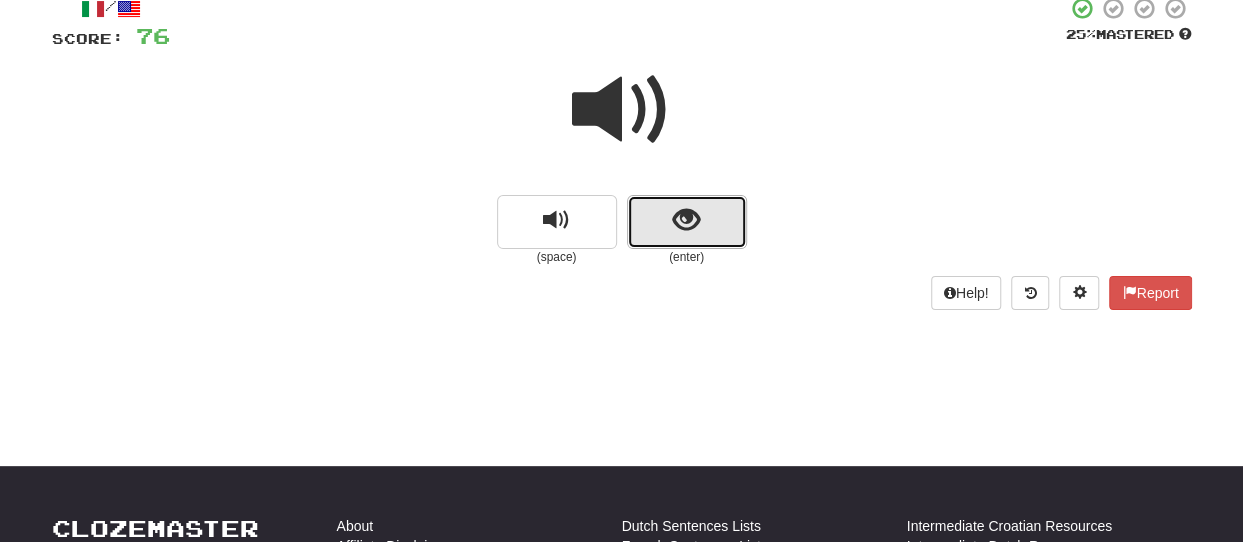 click at bounding box center (687, 222) 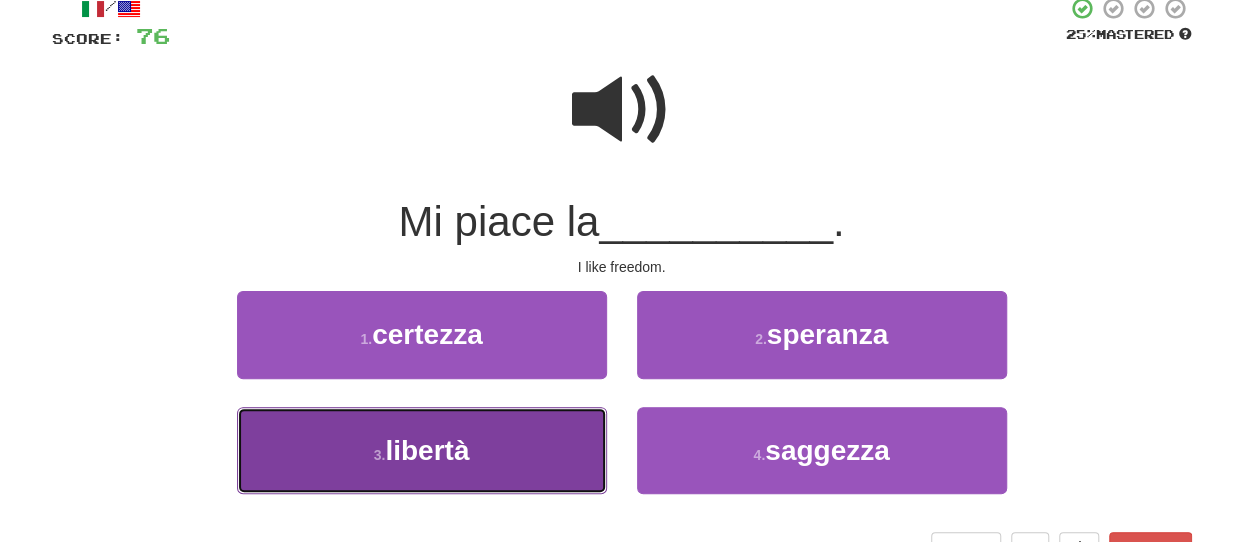 click on "3 .  libertà" at bounding box center [422, 450] 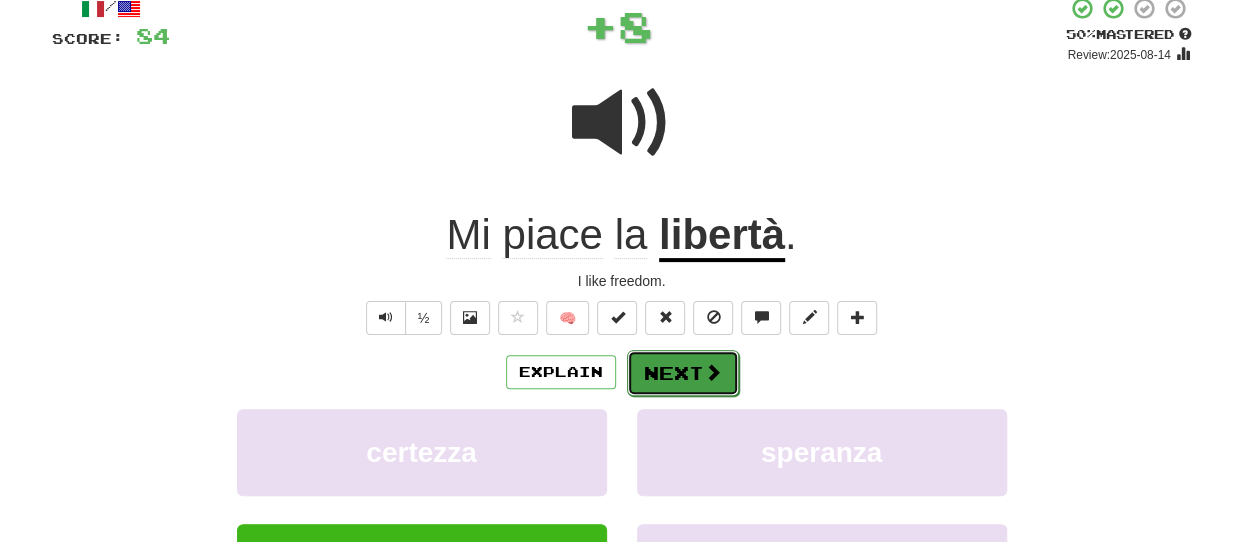 click on "Next" at bounding box center (683, 373) 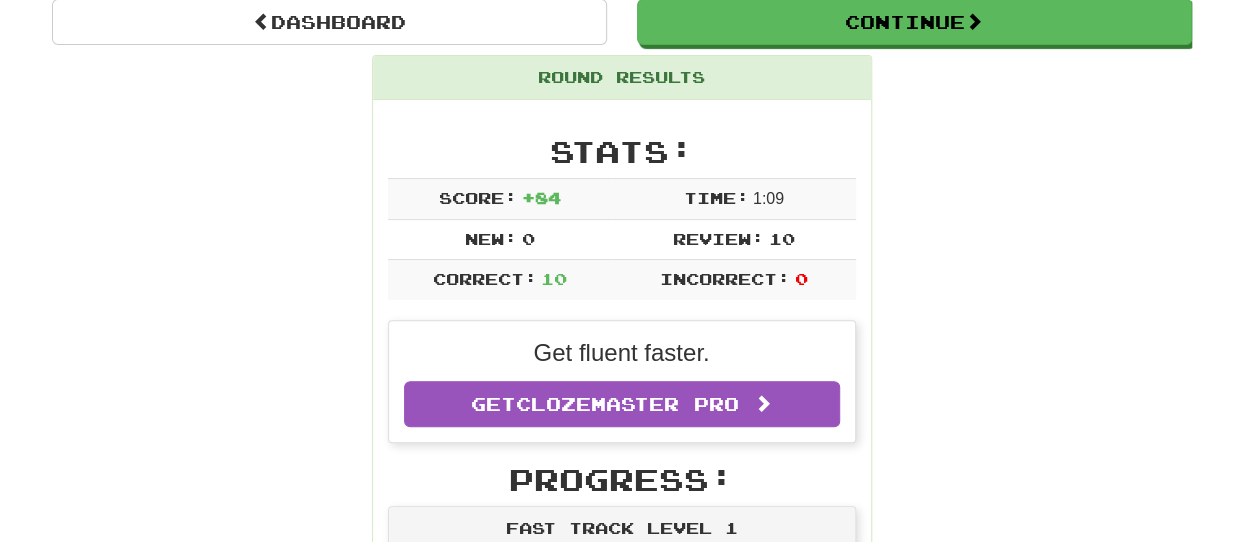scroll, scrollTop: 214, scrollLeft: 0, axis: vertical 